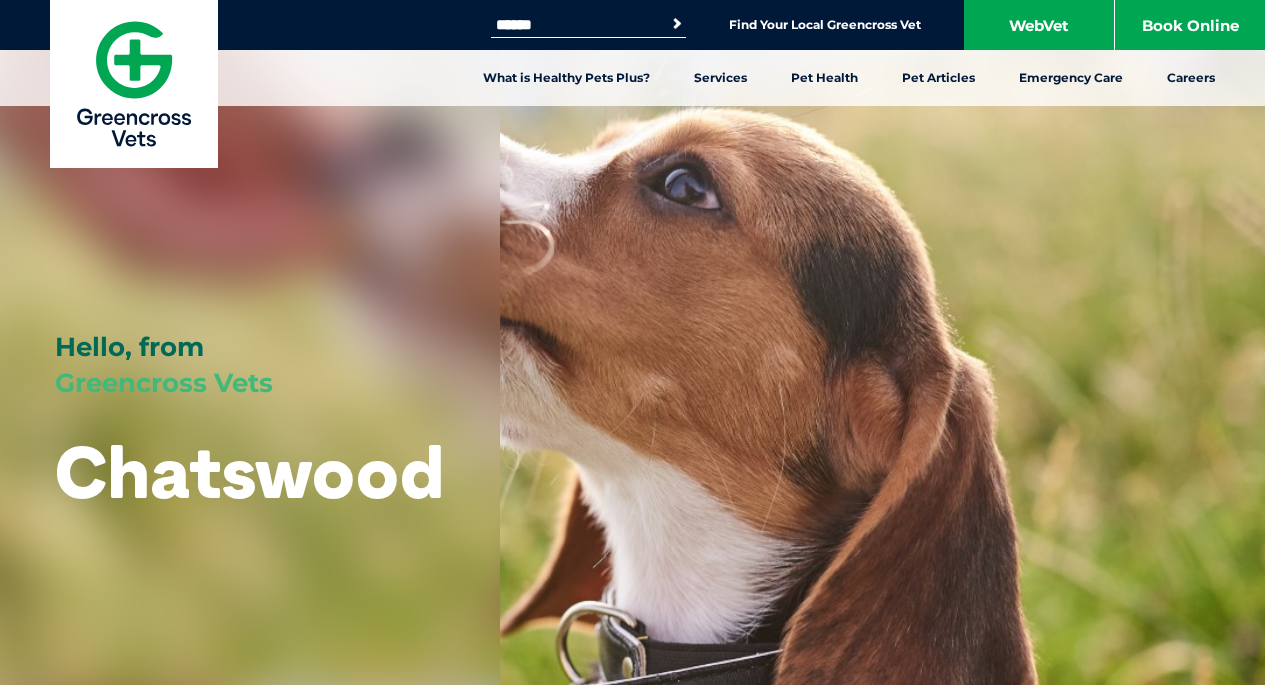scroll, scrollTop: 0, scrollLeft: 0, axis: both 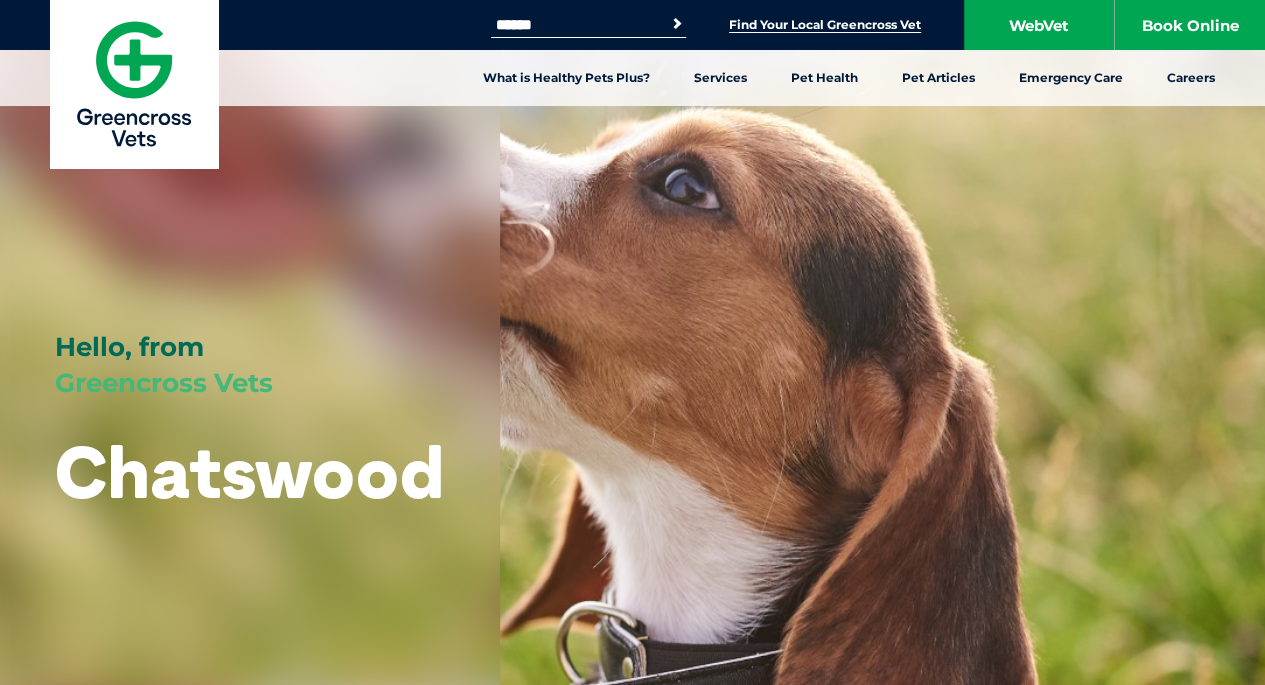 click on "Find Your Local Greencross Vet" at bounding box center [825, 25] 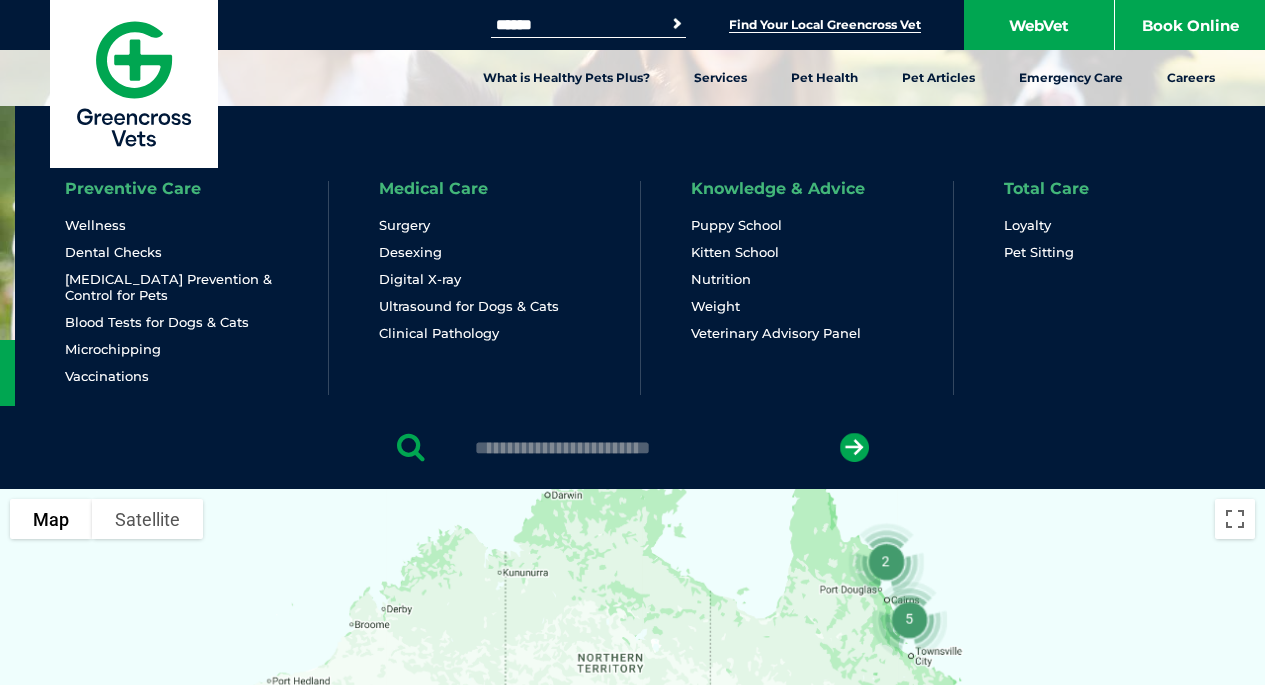 scroll, scrollTop: 0, scrollLeft: 0, axis: both 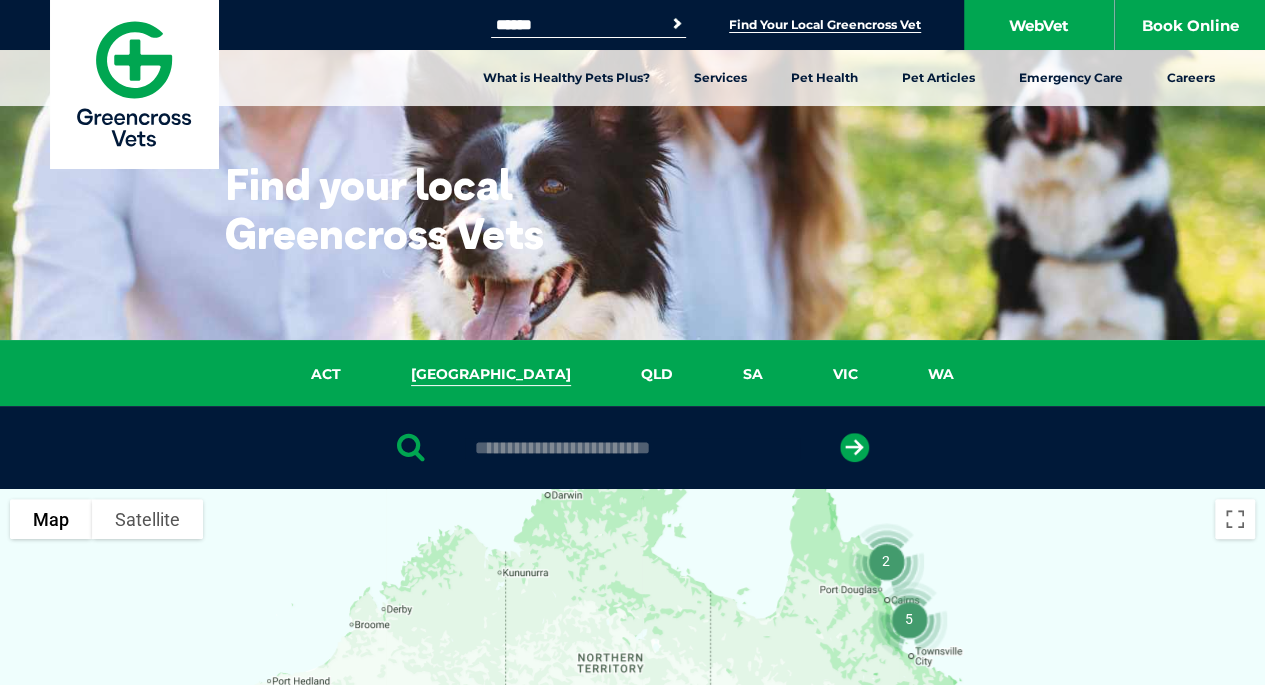 click on "NSW" at bounding box center (491, 374) 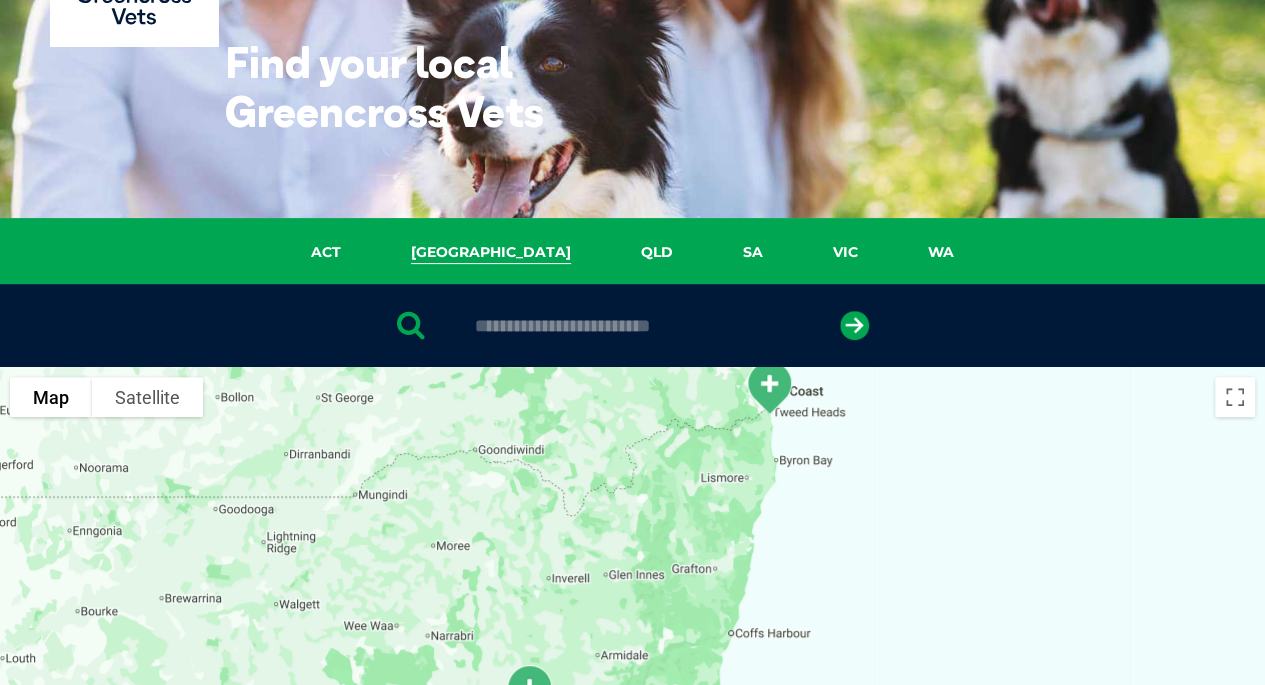 scroll, scrollTop: 59, scrollLeft: 0, axis: vertical 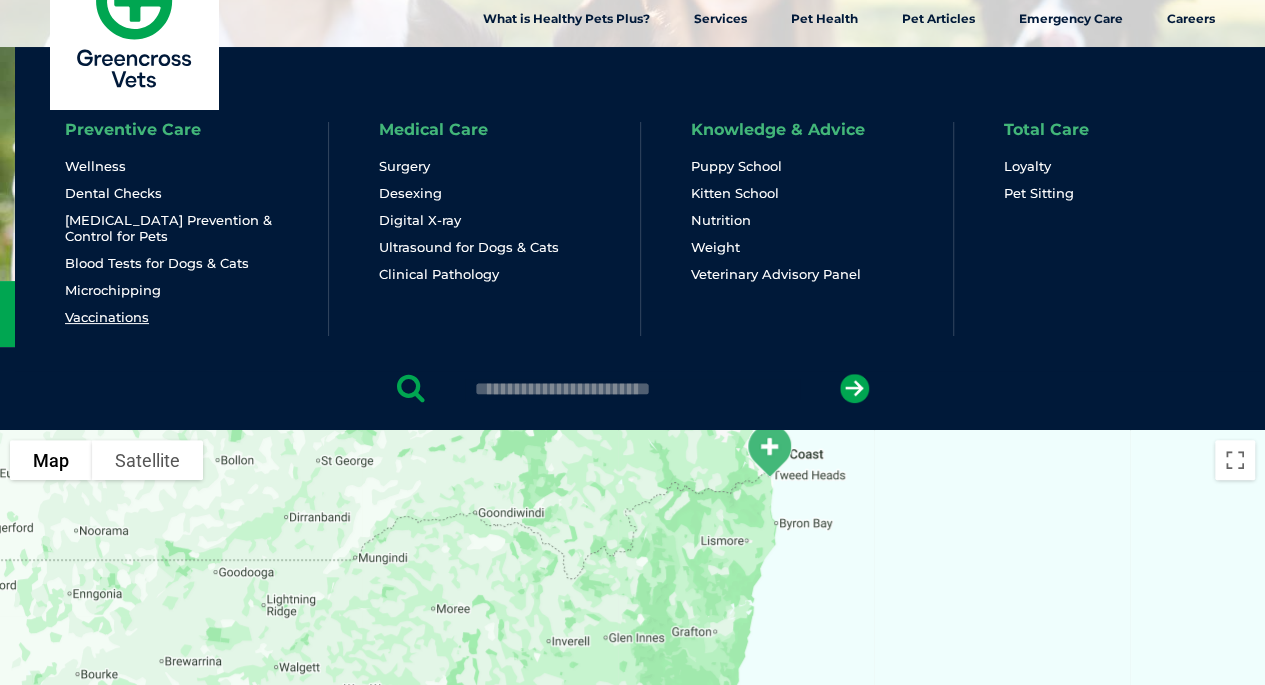 click on "Vaccinations" at bounding box center (107, 317) 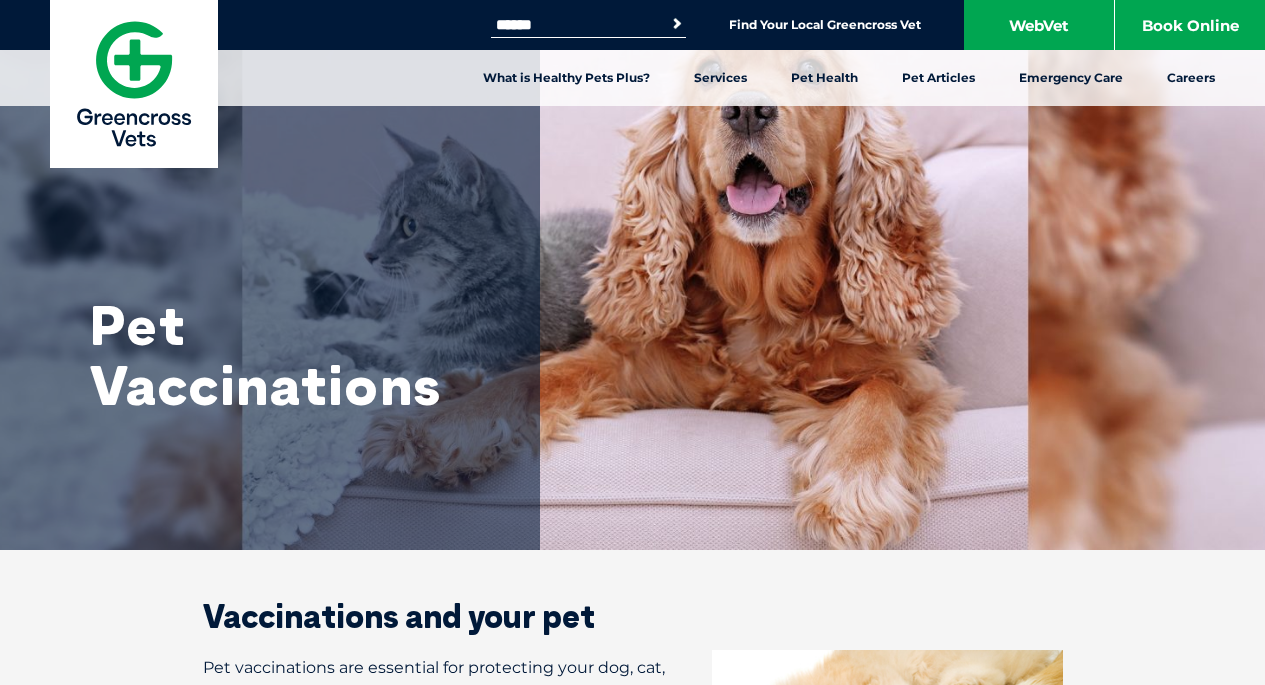scroll, scrollTop: 0, scrollLeft: 0, axis: both 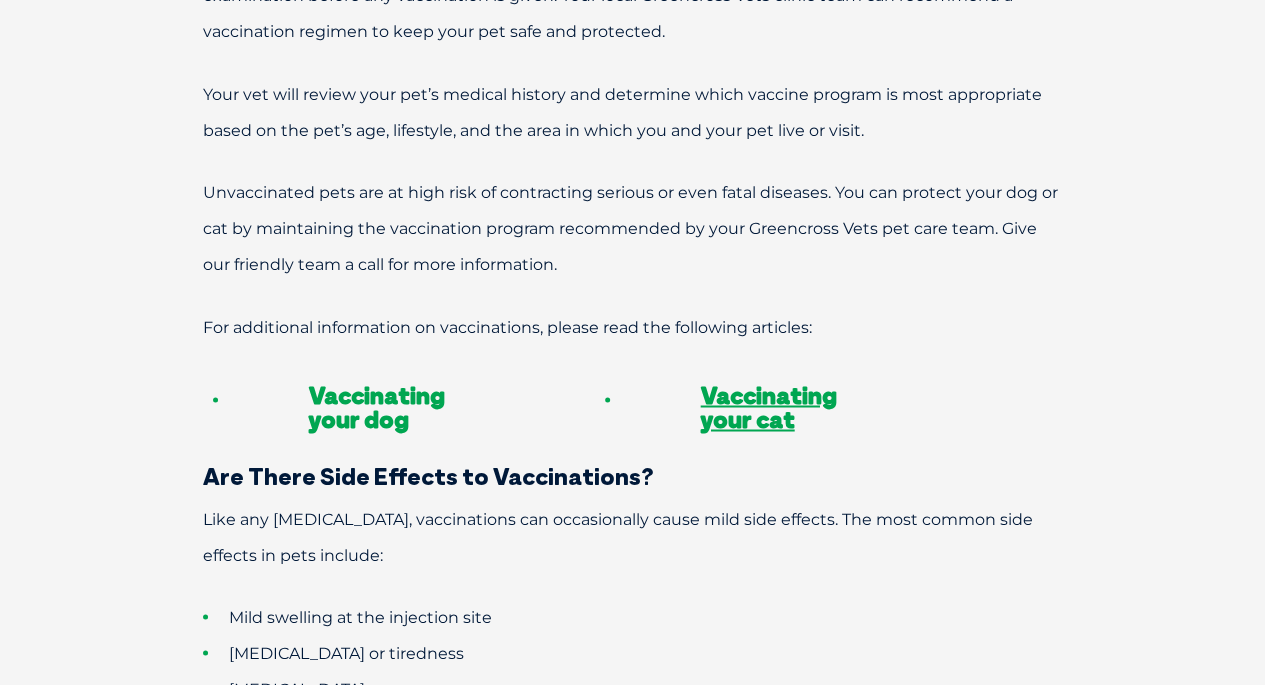 click on "Vaccinating your dog" at bounding box center (377, 406) 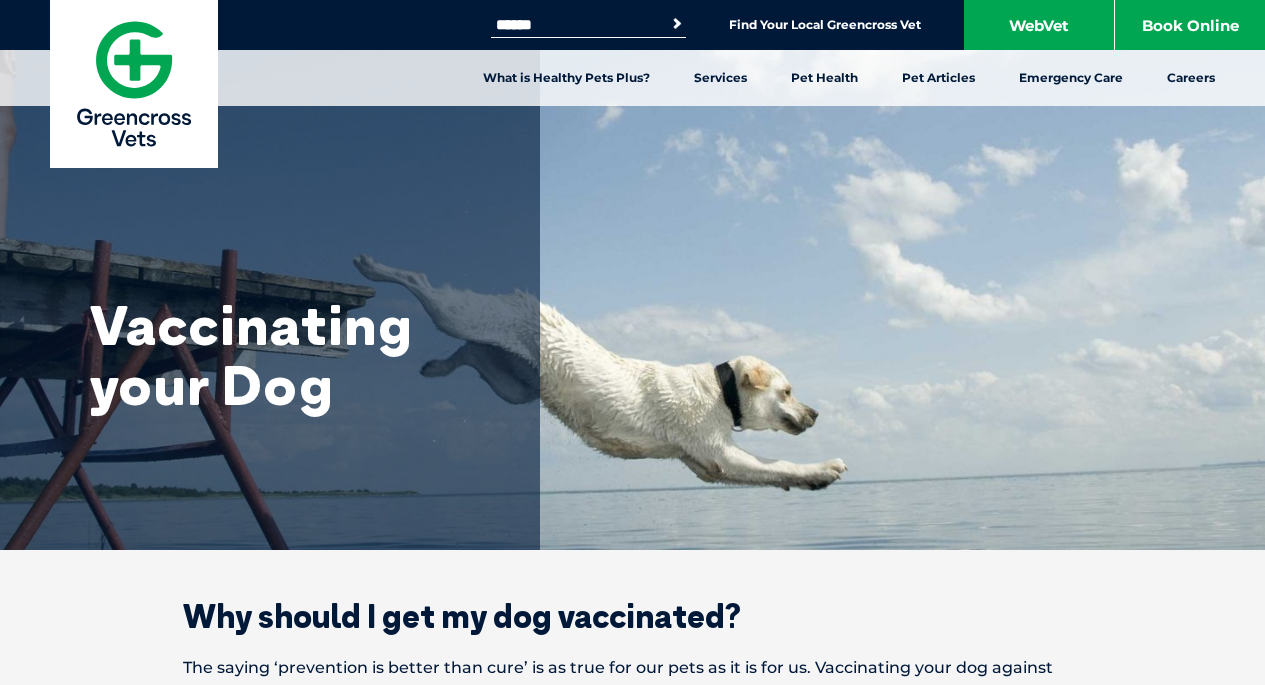 scroll, scrollTop: 0, scrollLeft: 0, axis: both 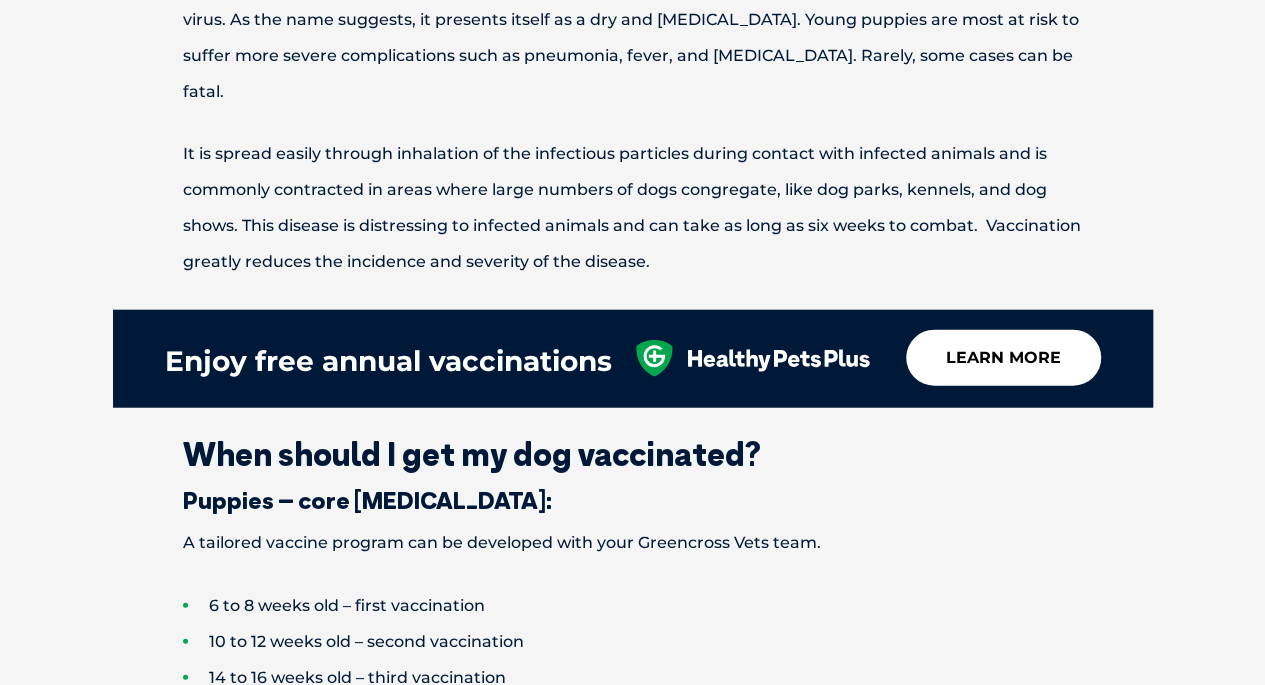 click on "learn more" at bounding box center [1003, 358] 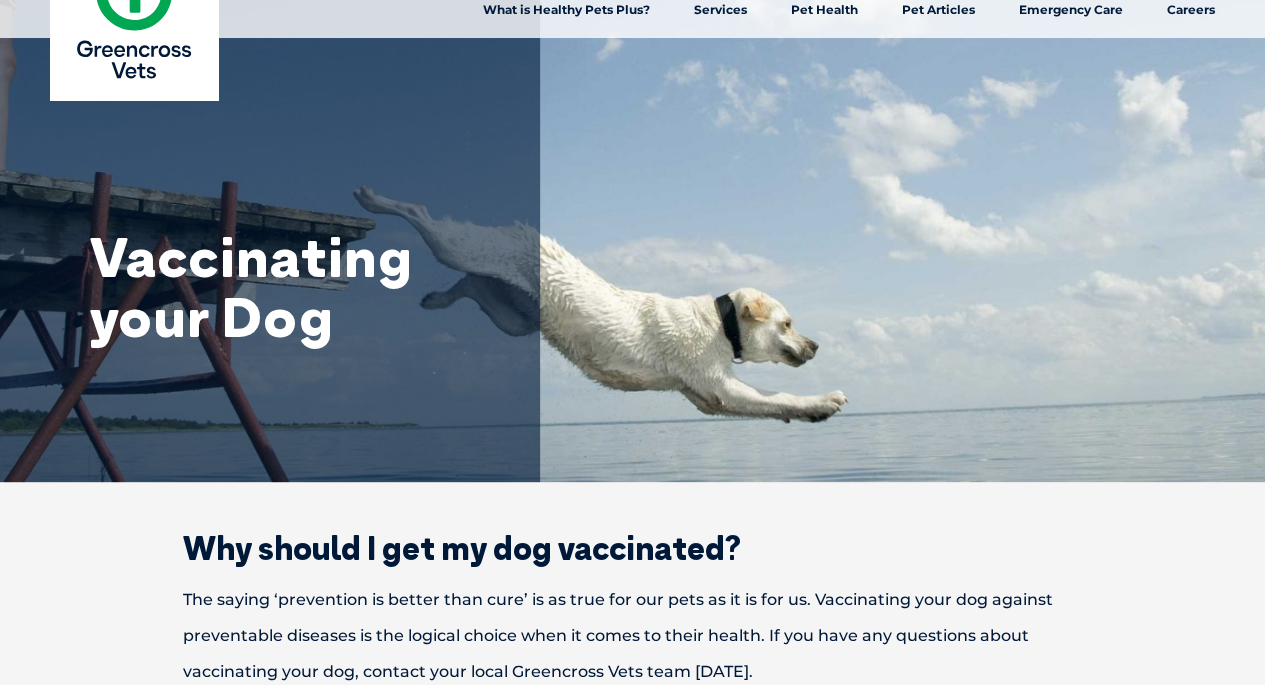 scroll, scrollTop: 0, scrollLeft: 0, axis: both 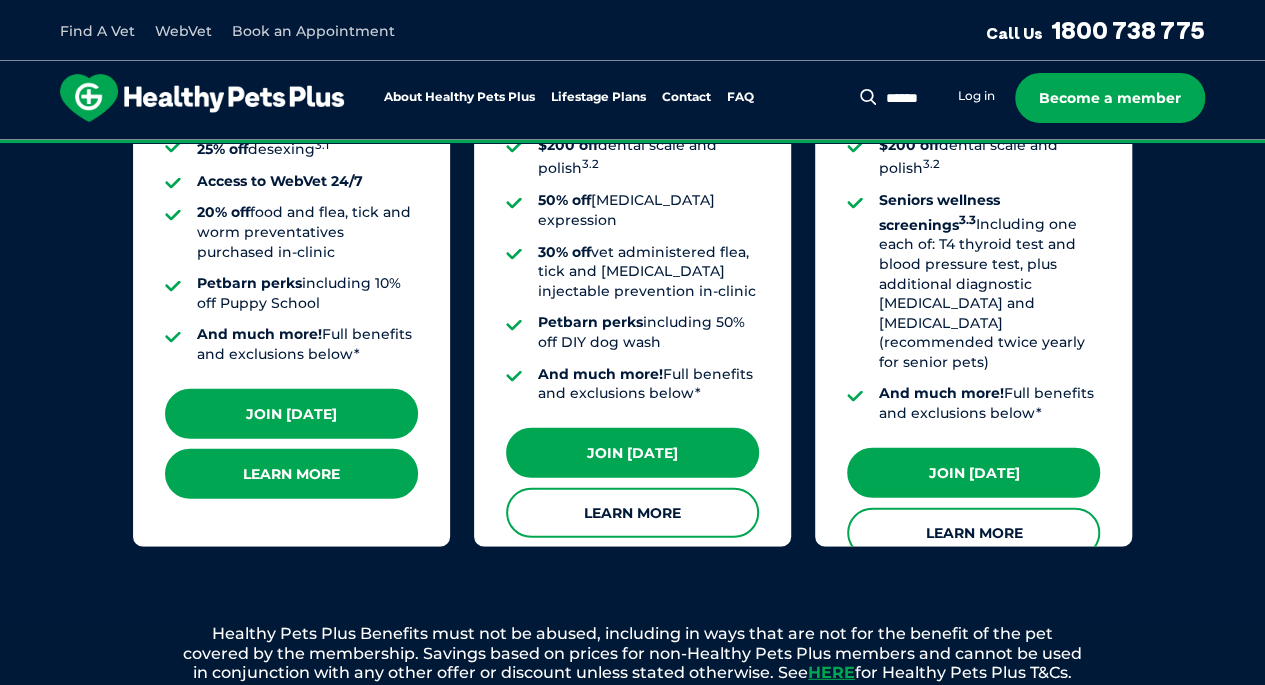 click on "Learn More" at bounding box center (291, 474) 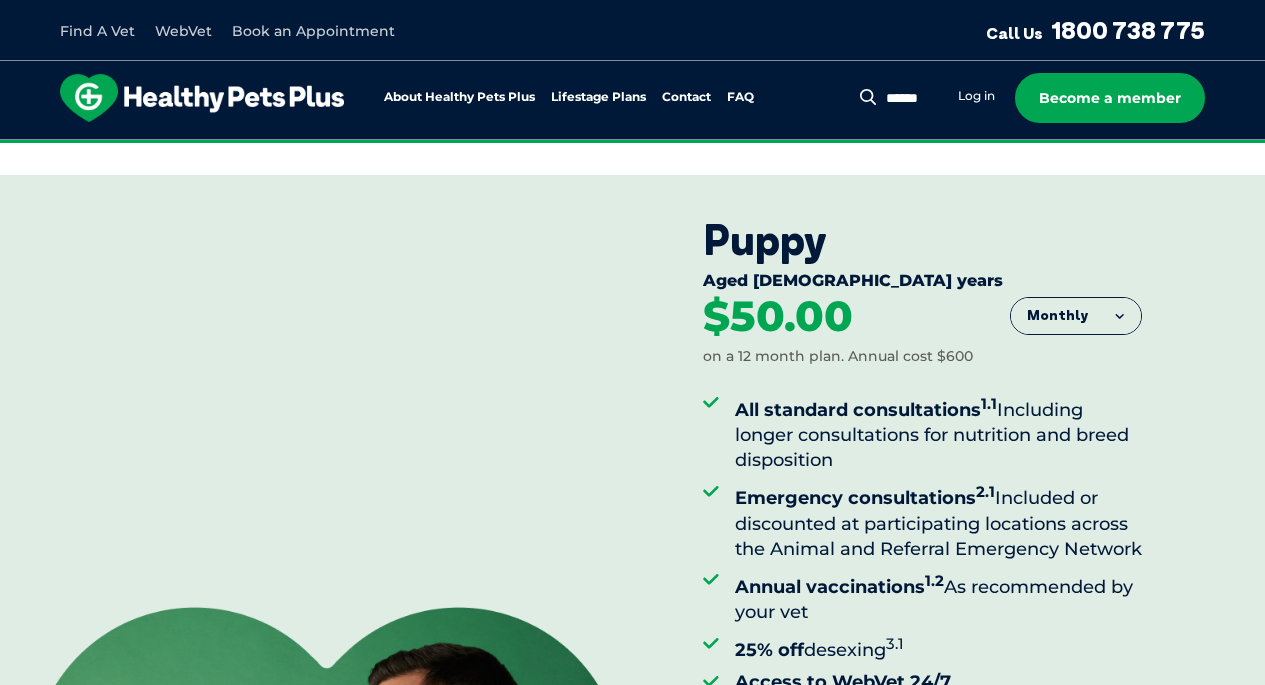 scroll, scrollTop: 300, scrollLeft: 0, axis: vertical 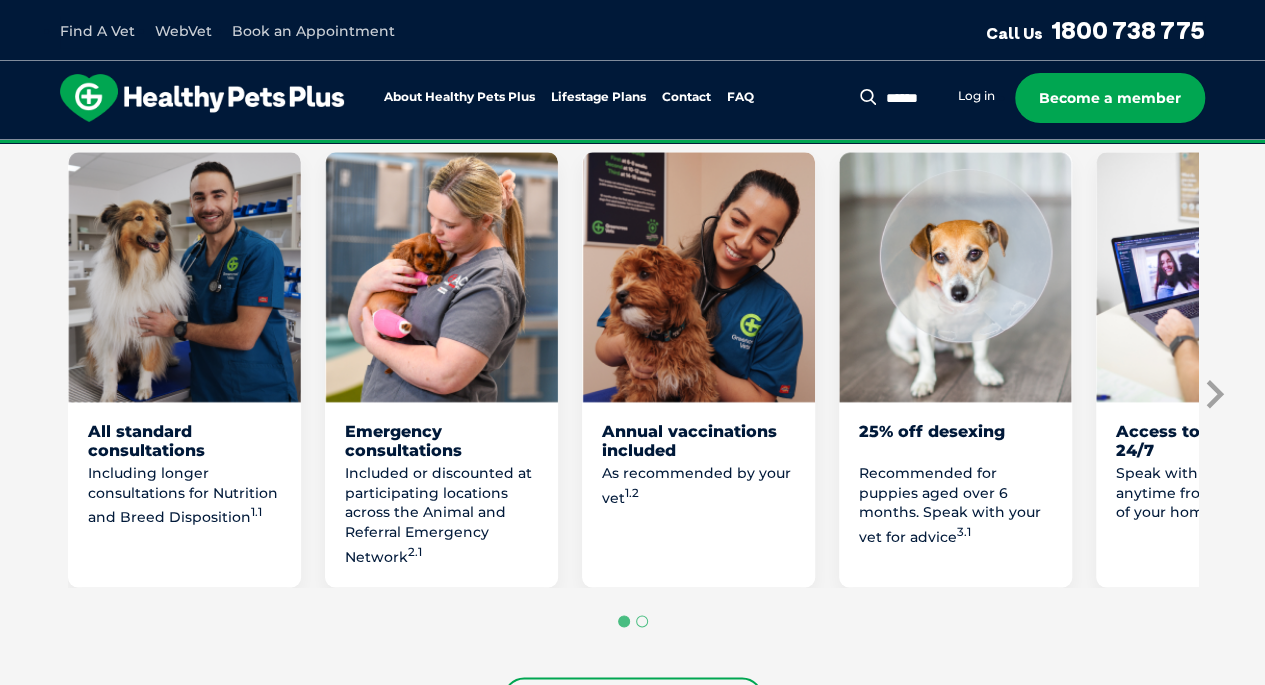 click 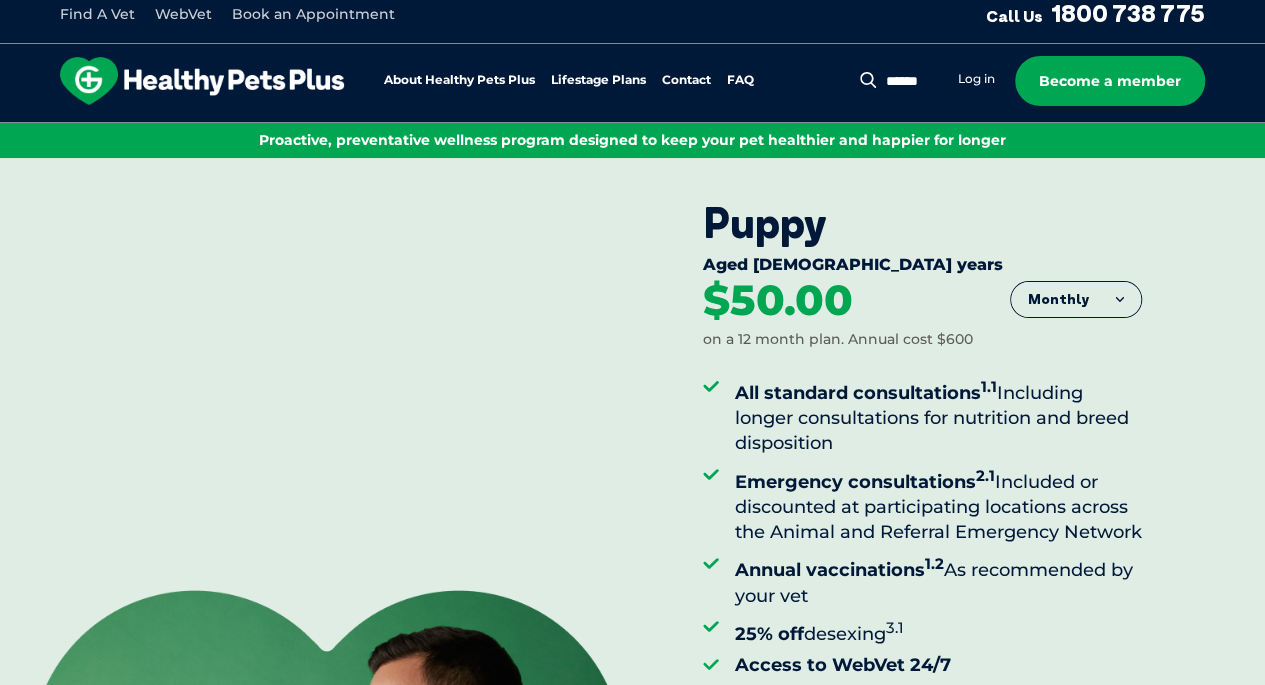 scroll, scrollTop: 0, scrollLeft: 0, axis: both 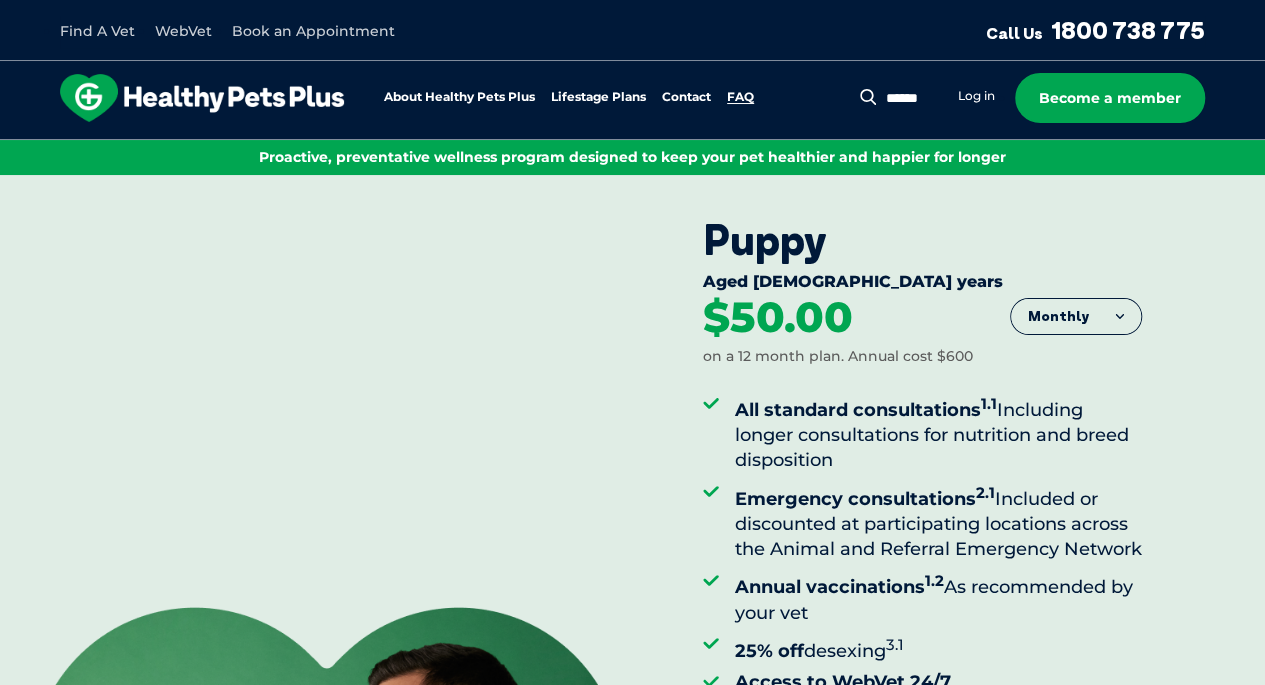 click on "FAQ" at bounding box center [740, 97] 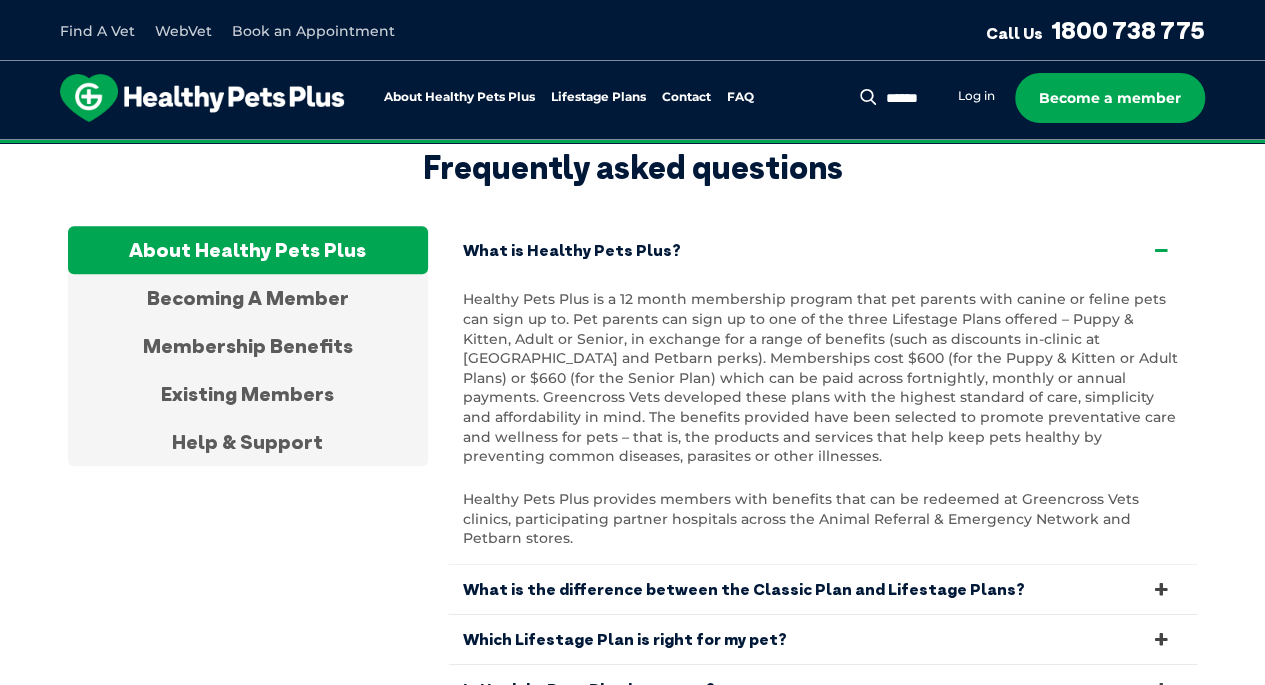 scroll, scrollTop: 0, scrollLeft: 0, axis: both 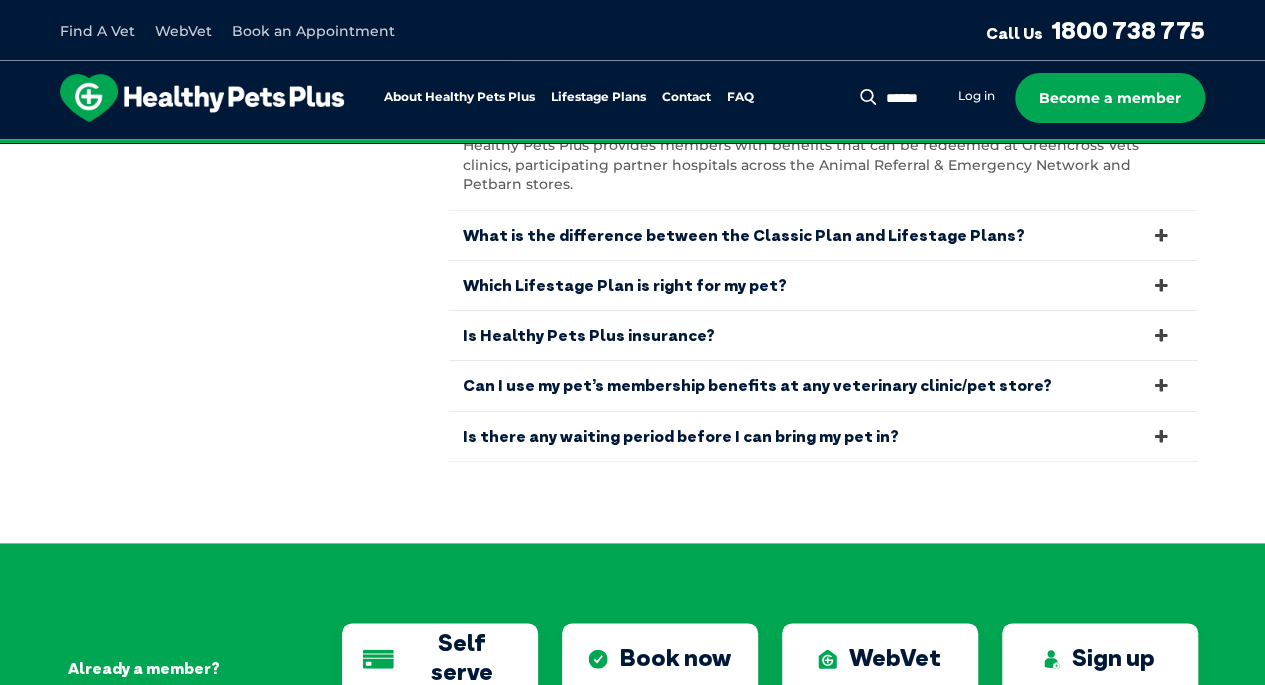 click at bounding box center [1161, 335] 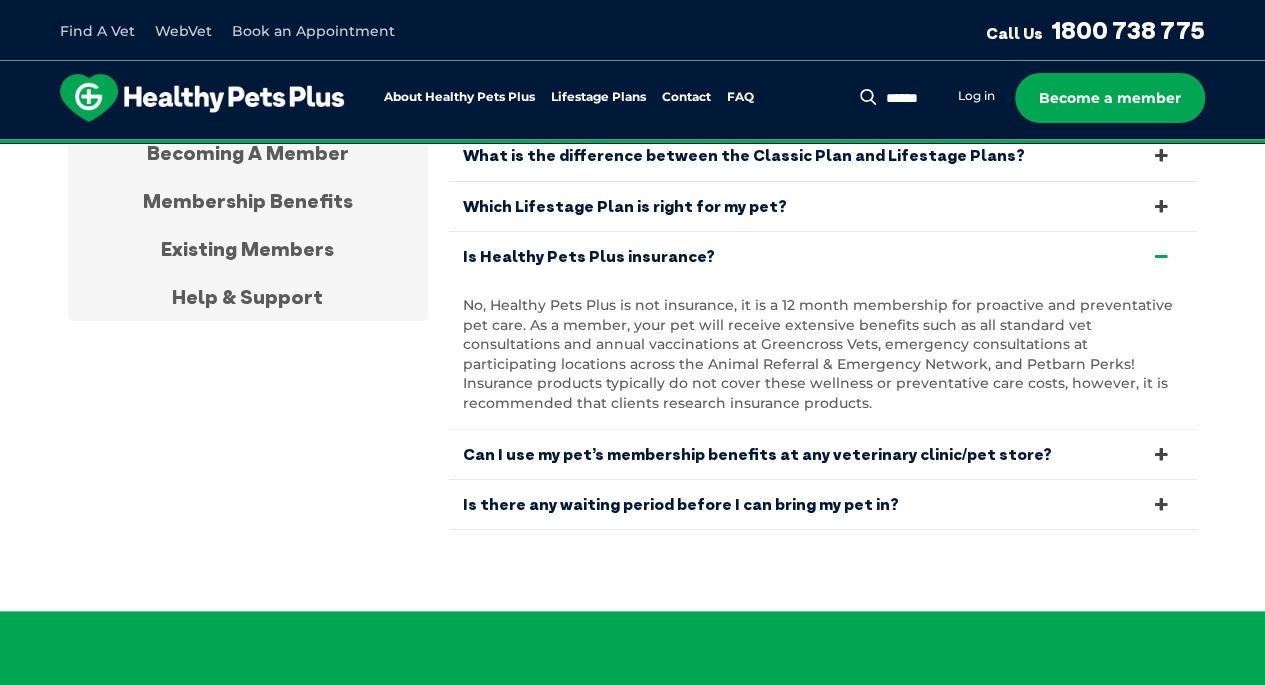 scroll, scrollTop: 4700, scrollLeft: 0, axis: vertical 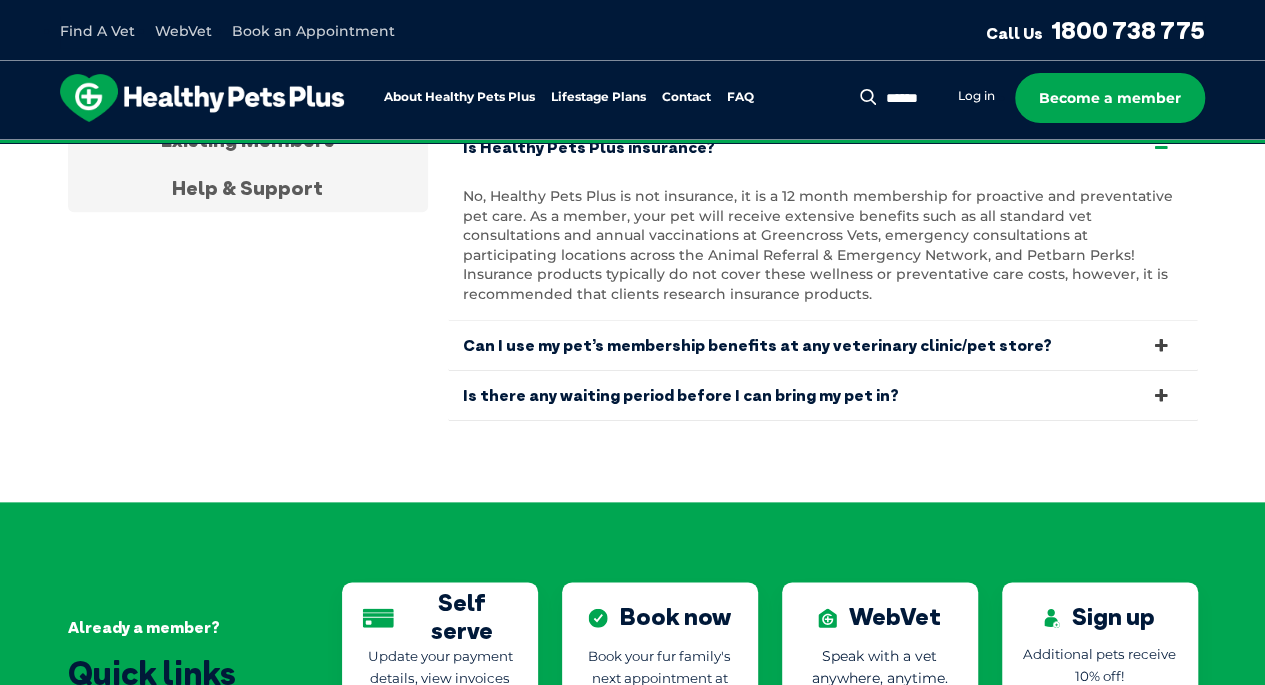 click at bounding box center (1161, 345) 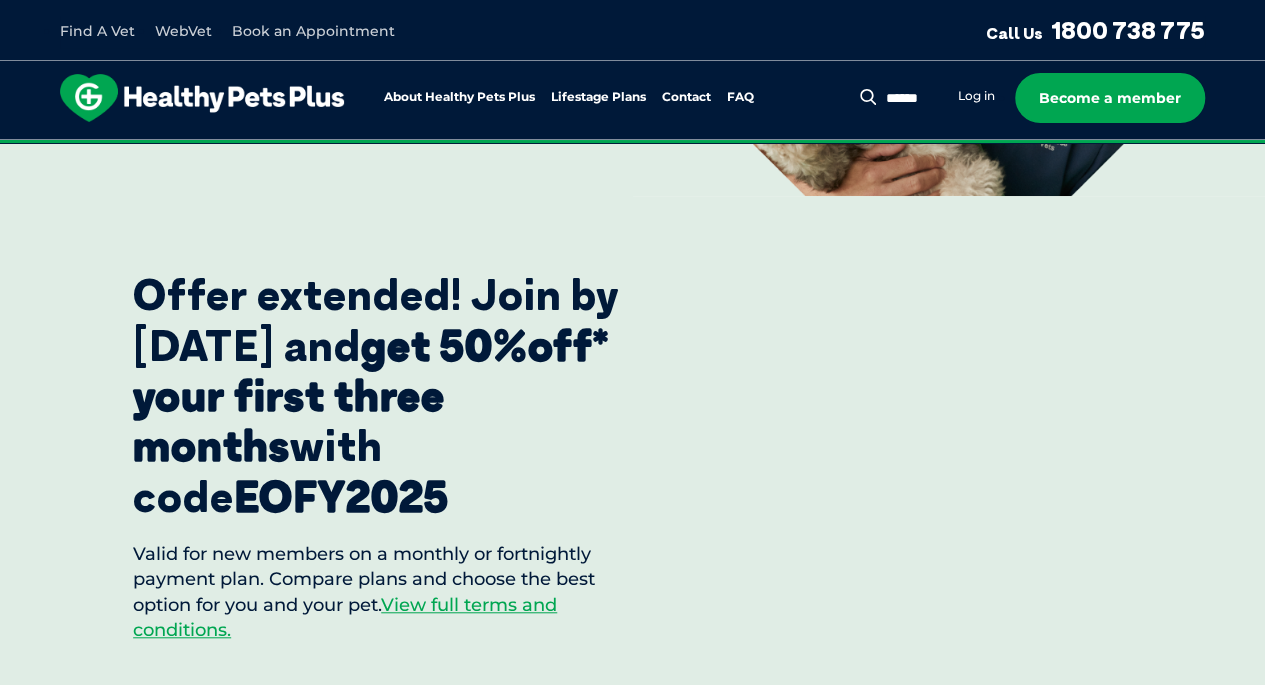 scroll, scrollTop: 400, scrollLeft: 0, axis: vertical 